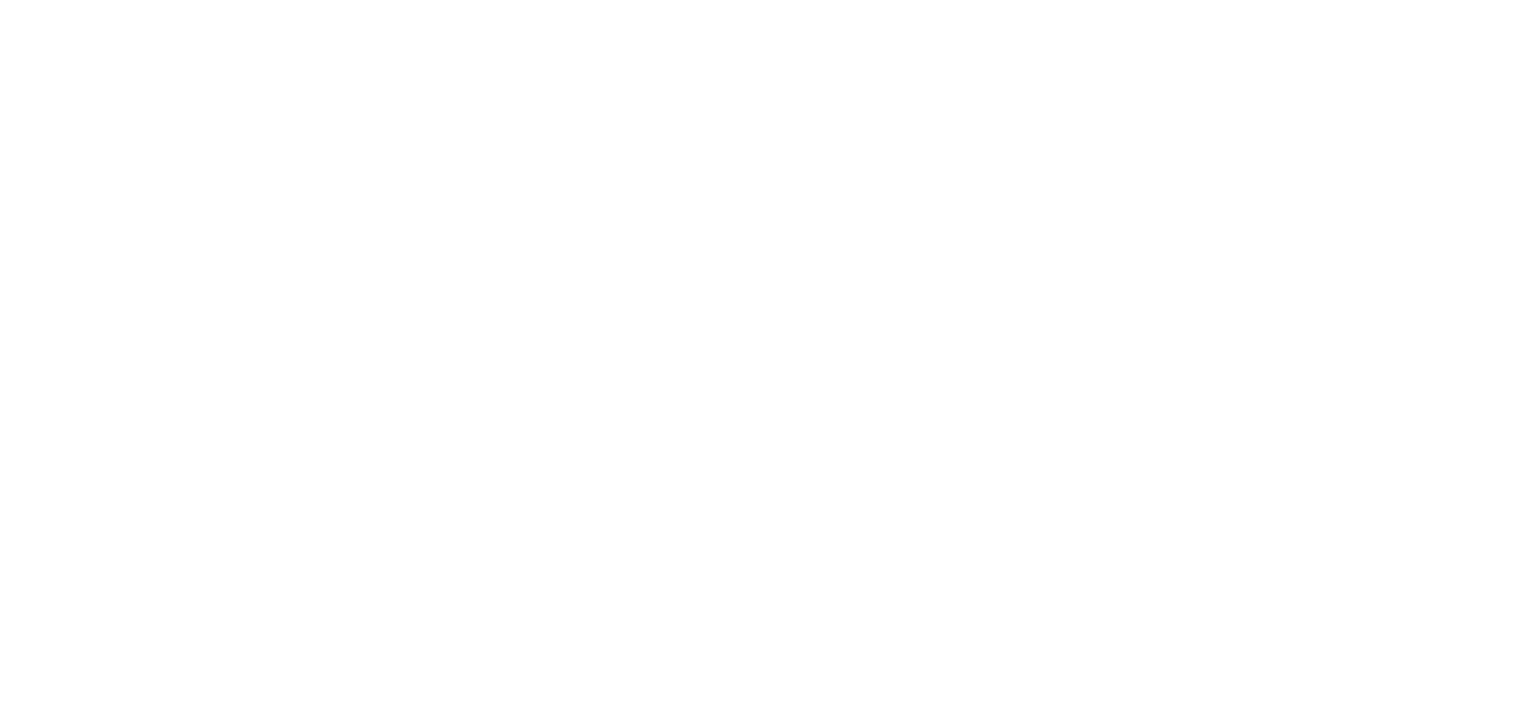 scroll, scrollTop: 0, scrollLeft: 0, axis: both 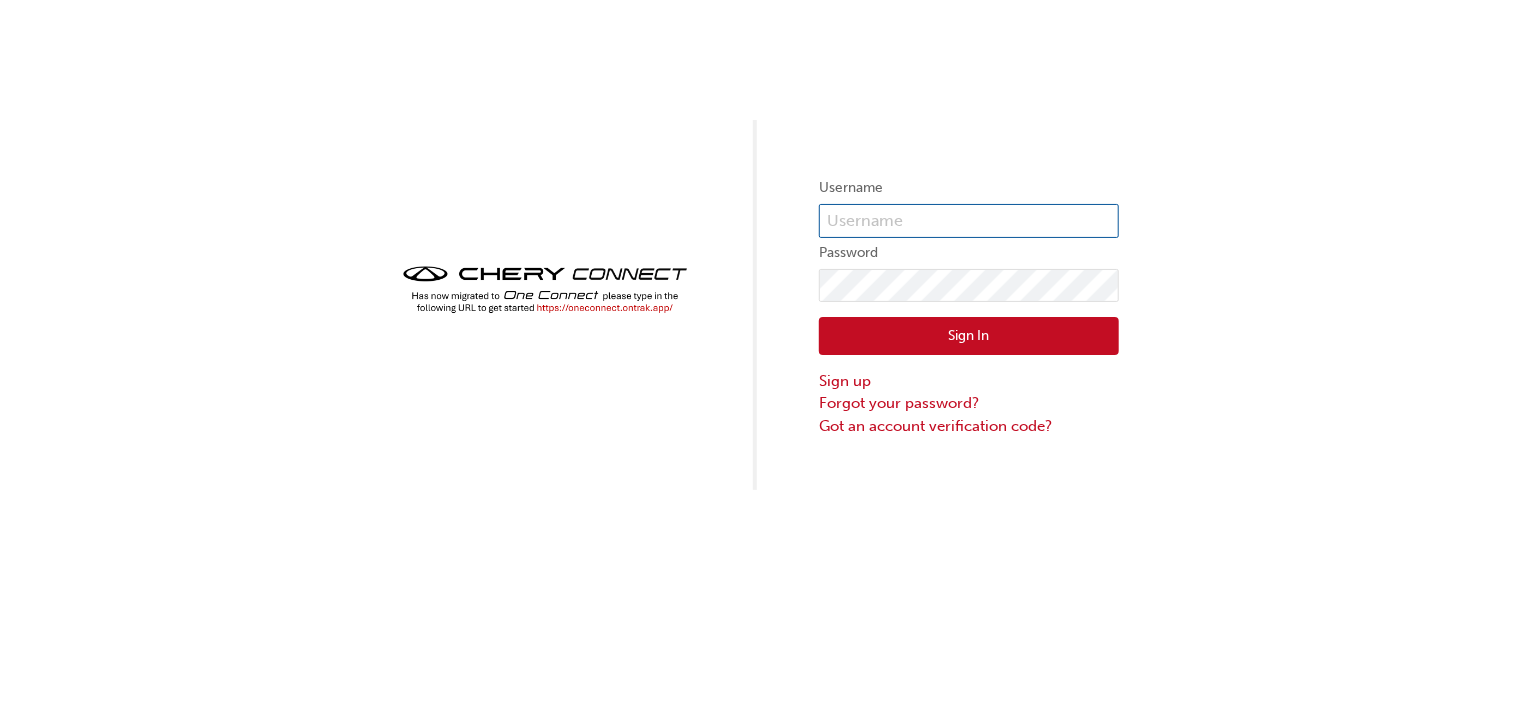 type on "CHAU1188" 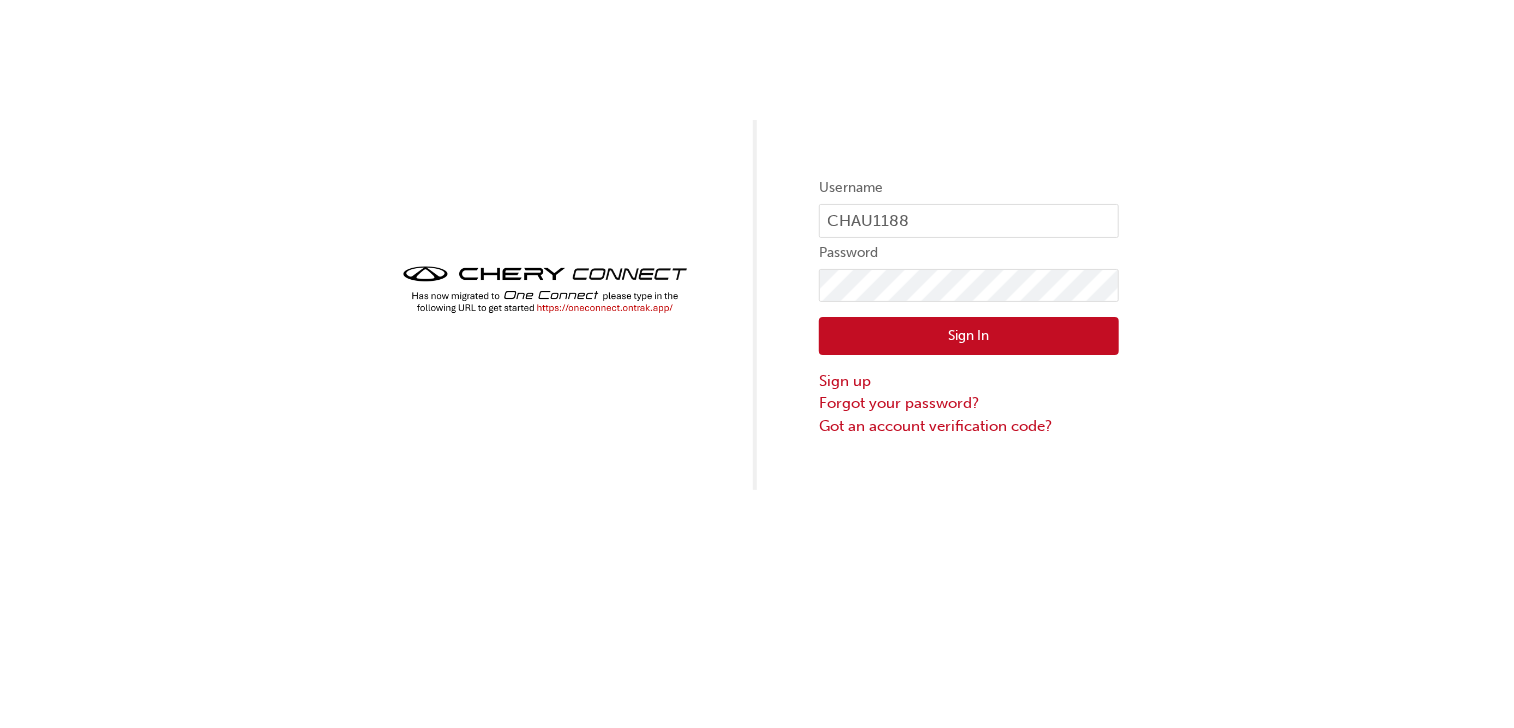 click on "Sign In" at bounding box center (969, 336) 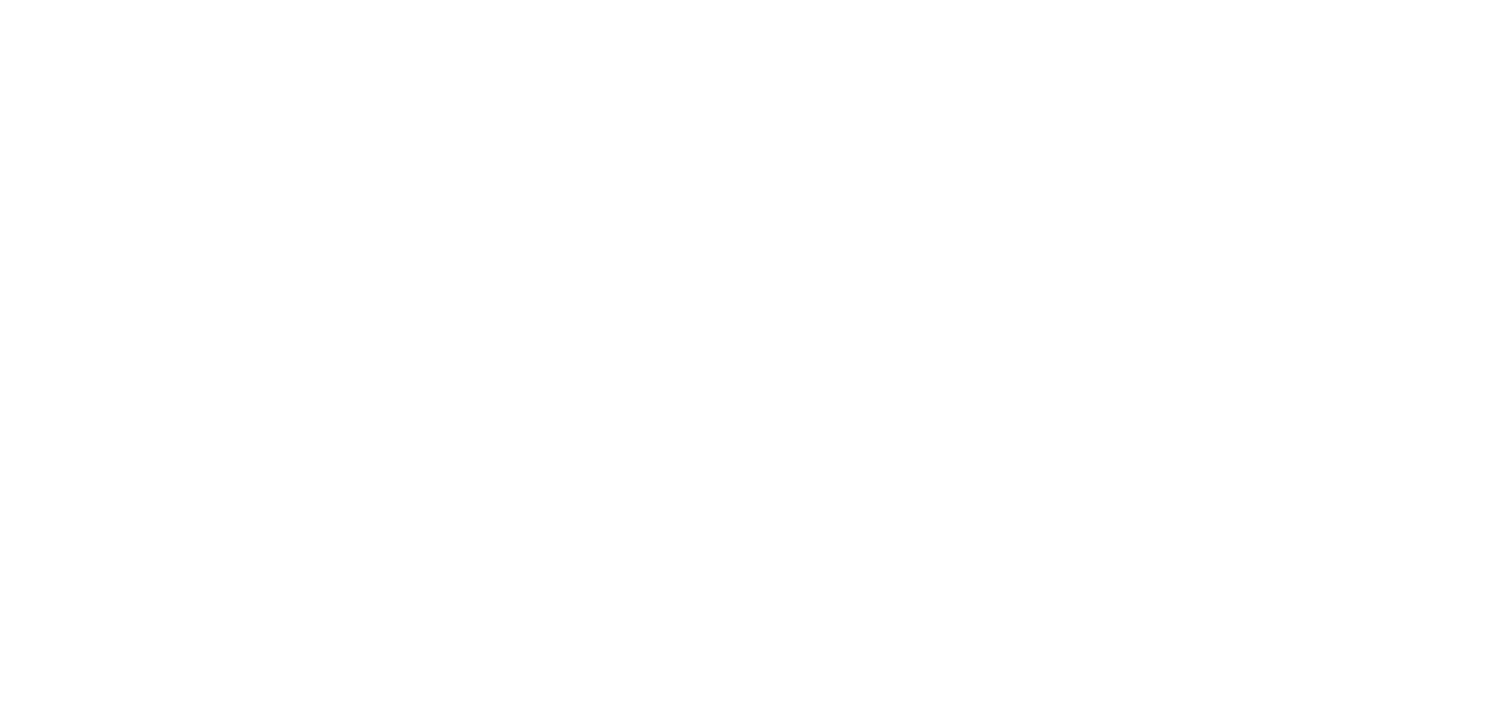 scroll, scrollTop: 0, scrollLeft: 0, axis: both 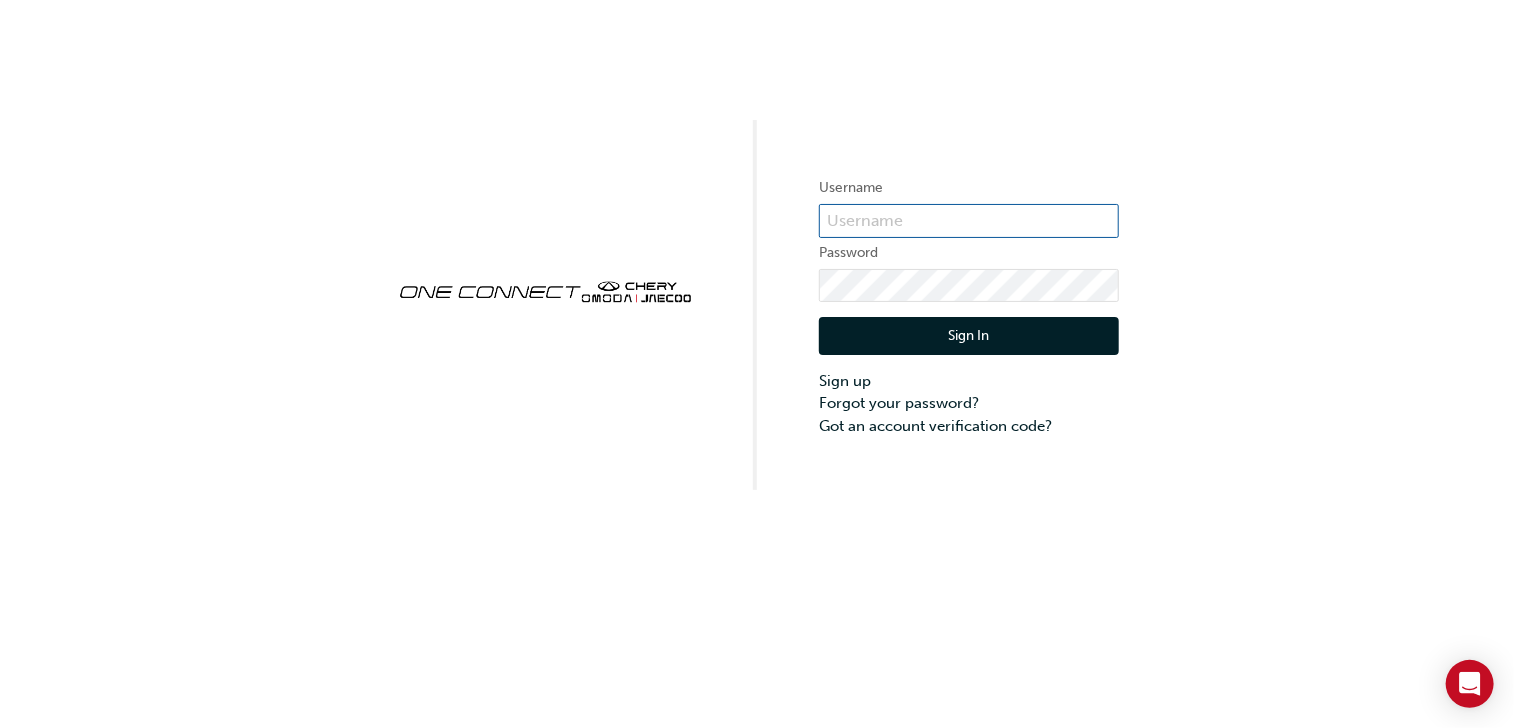 type on "CHAU1188" 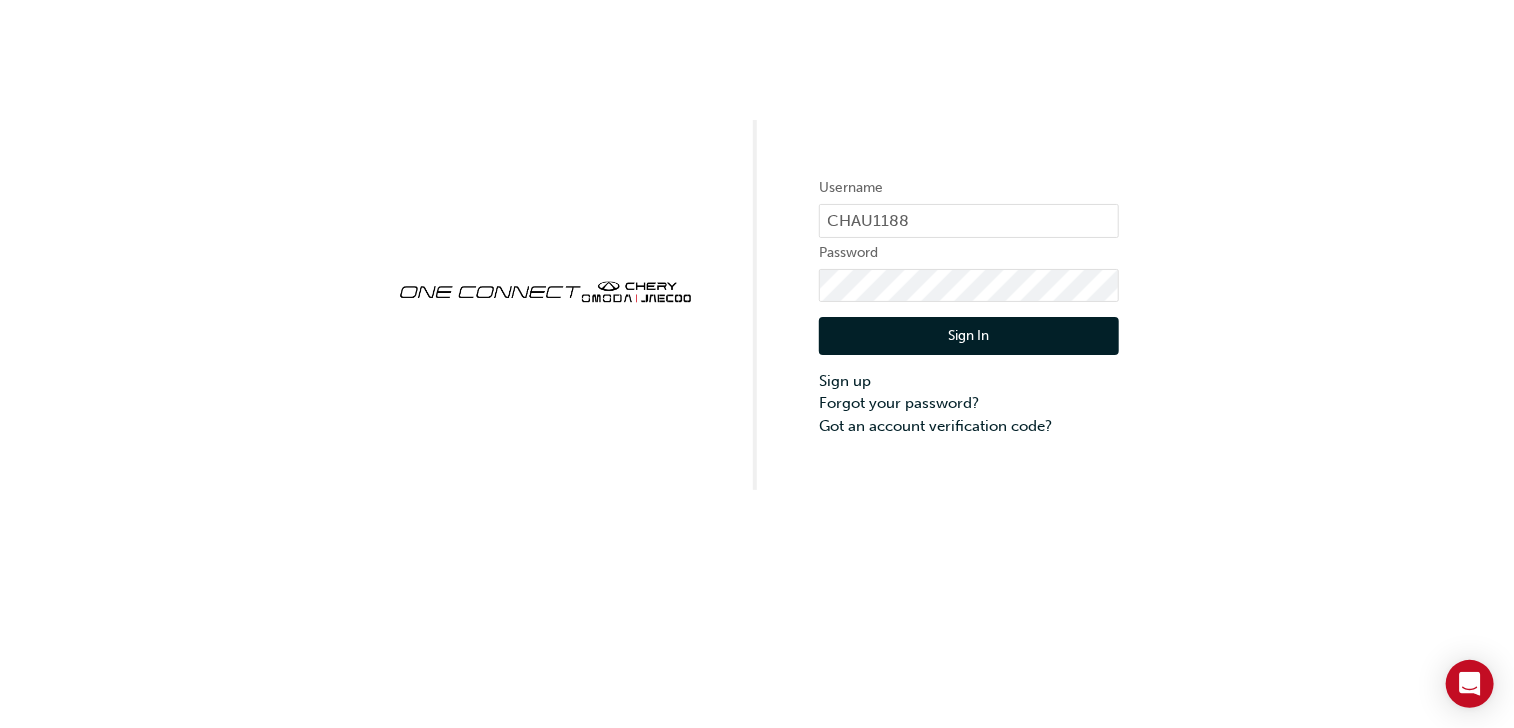 click on "Sign In" at bounding box center [969, 336] 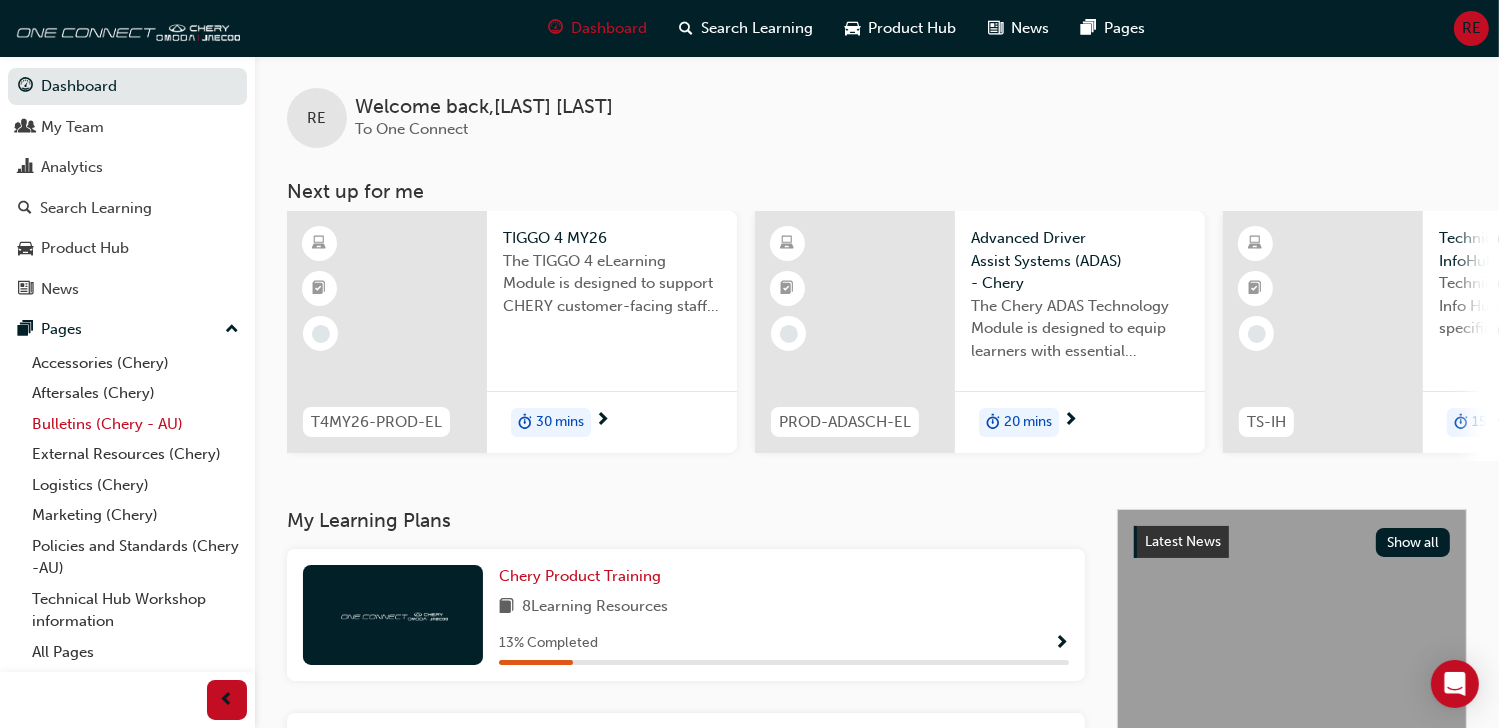 click on "Bulletins (Chery - AU)" at bounding box center [135, 424] 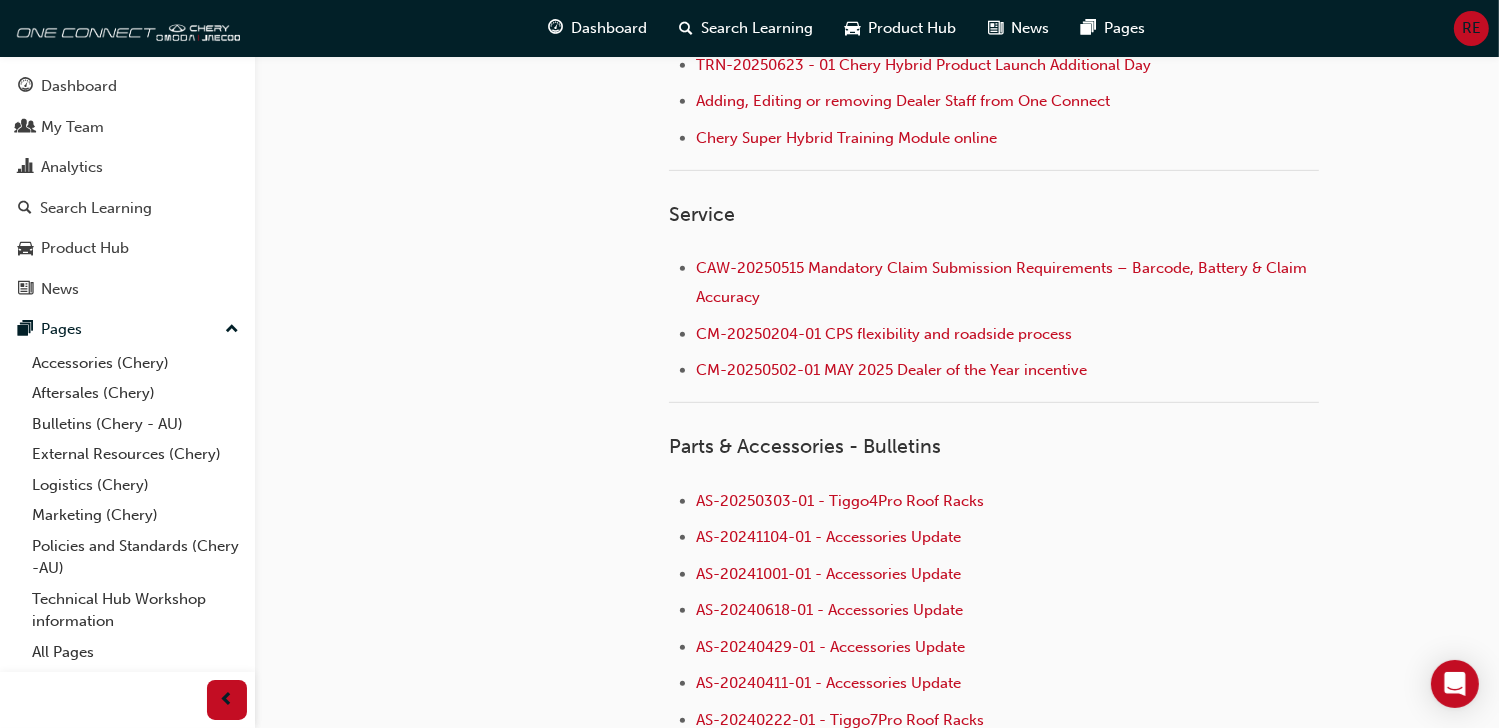 scroll, scrollTop: 1066, scrollLeft: 0, axis: vertical 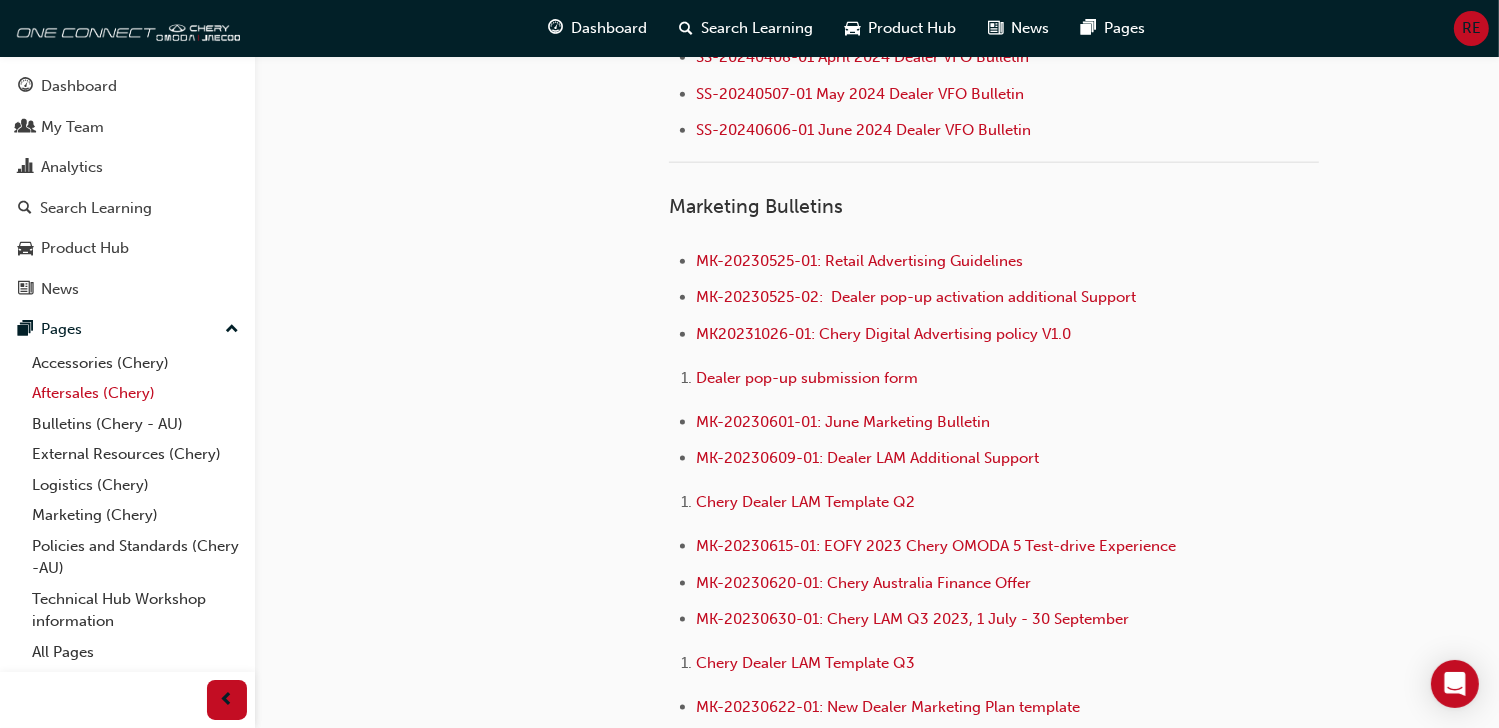click on "Aftersales (Chery)" at bounding box center (135, 393) 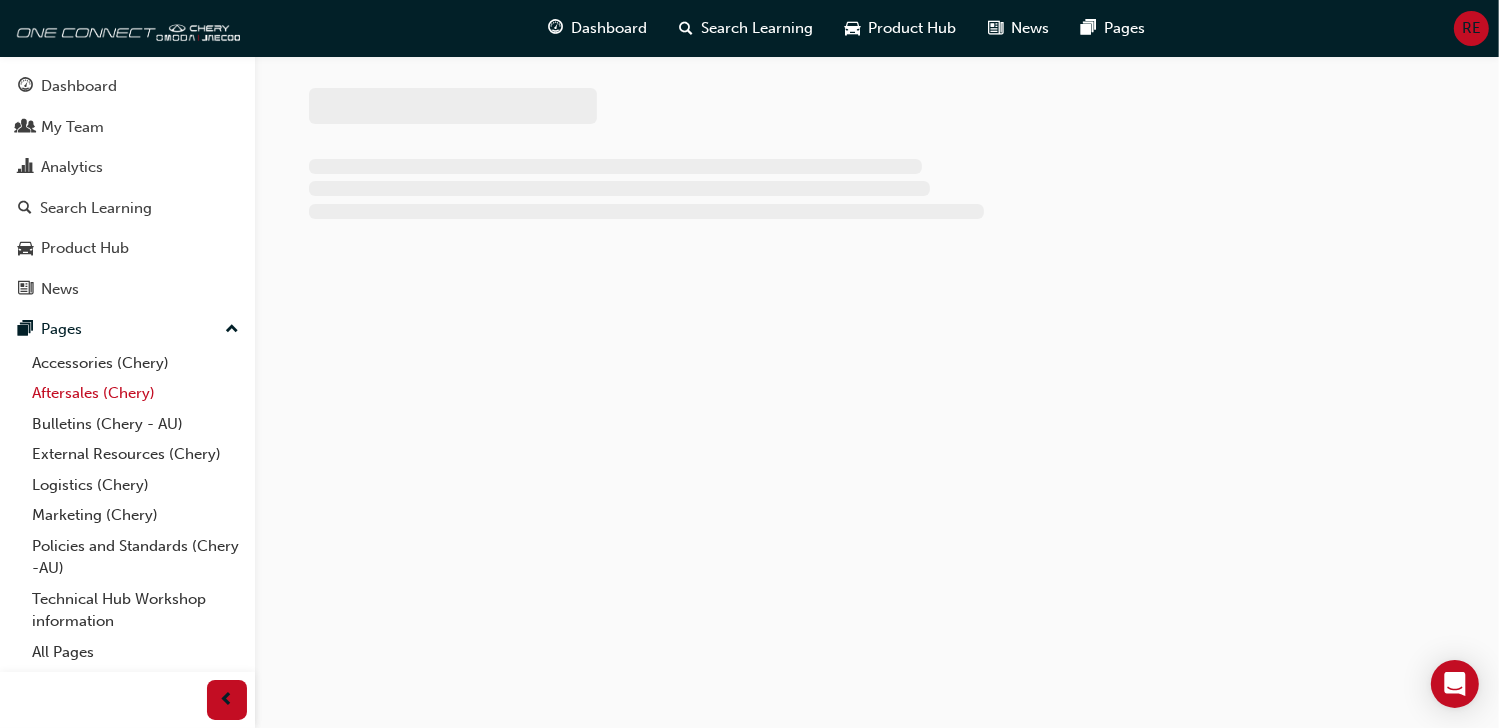 scroll, scrollTop: 0, scrollLeft: 0, axis: both 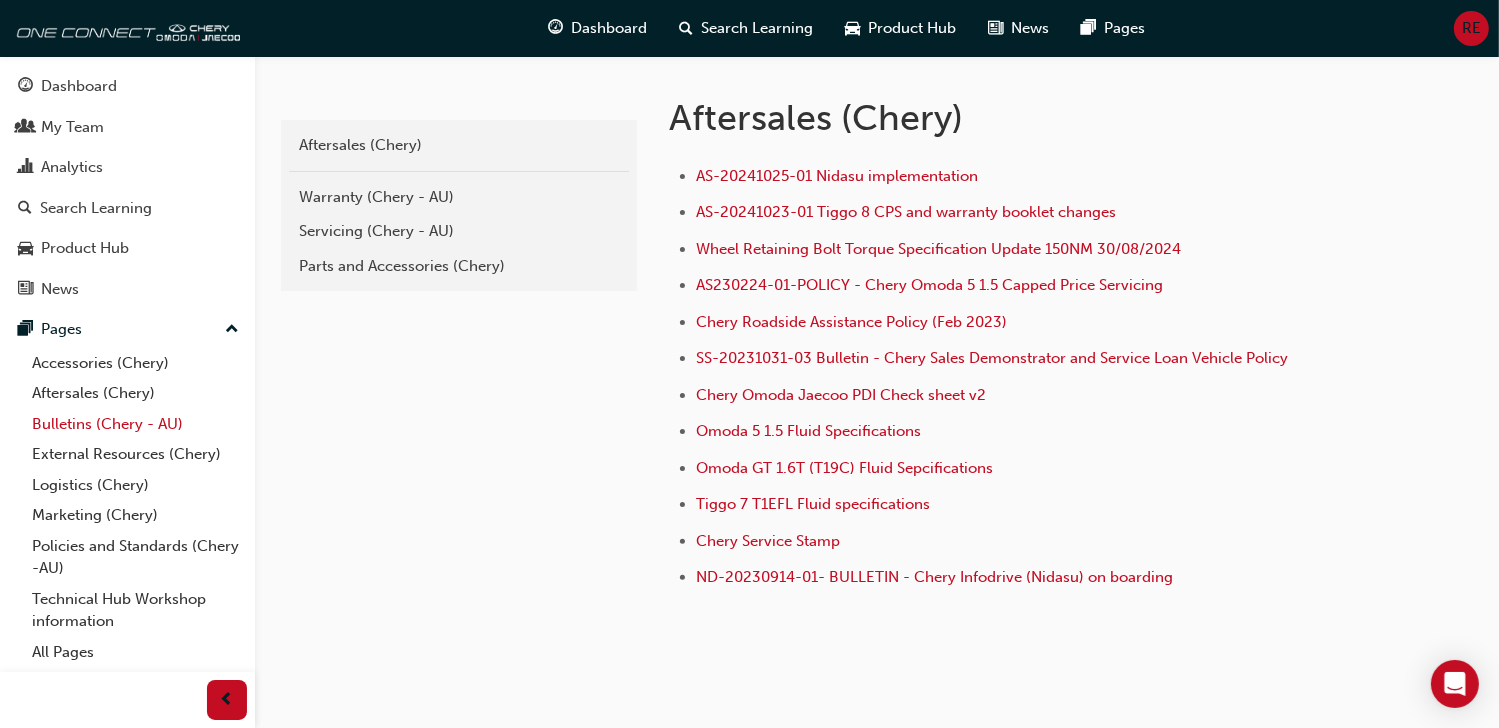 click on "Bulletins (Chery - AU)" at bounding box center [135, 424] 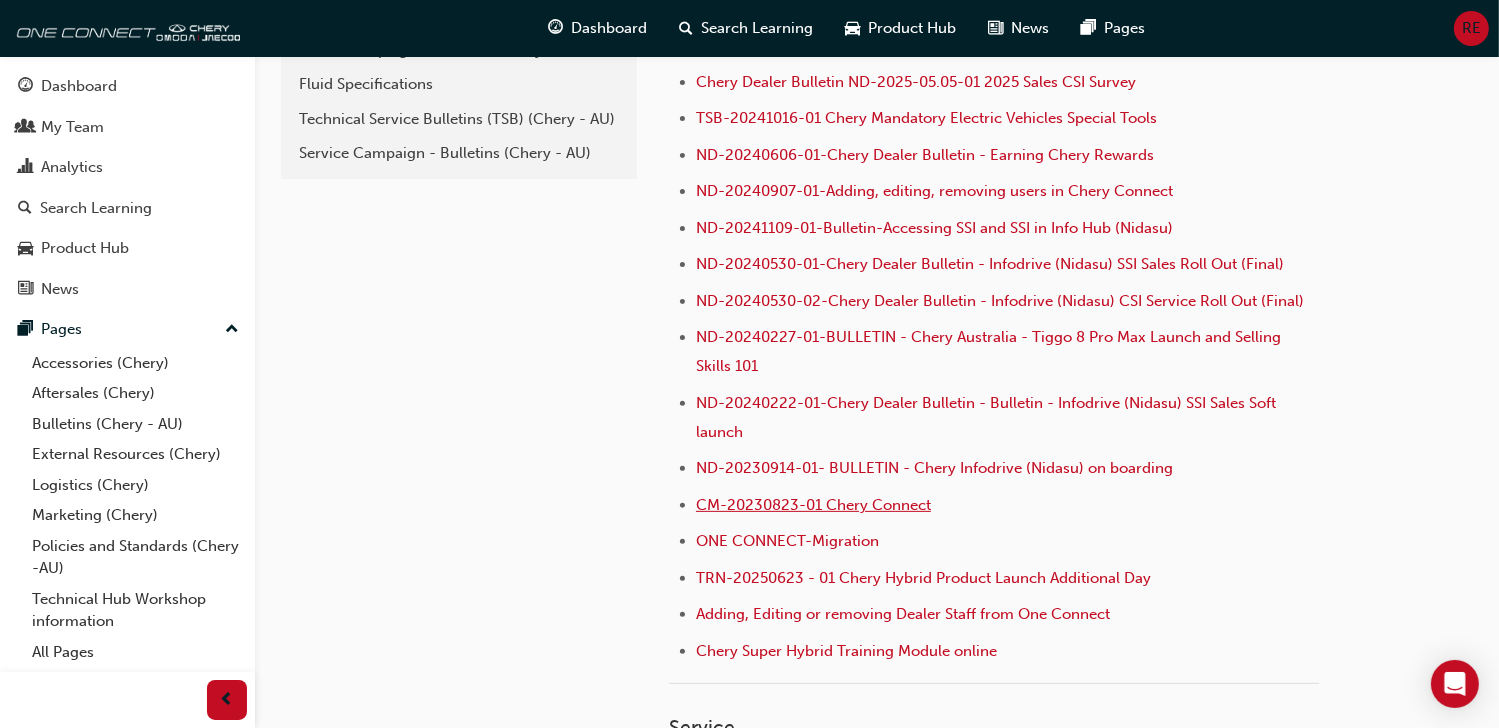 scroll, scrollTop: 566, scrollLeft: 0, axis: vertical 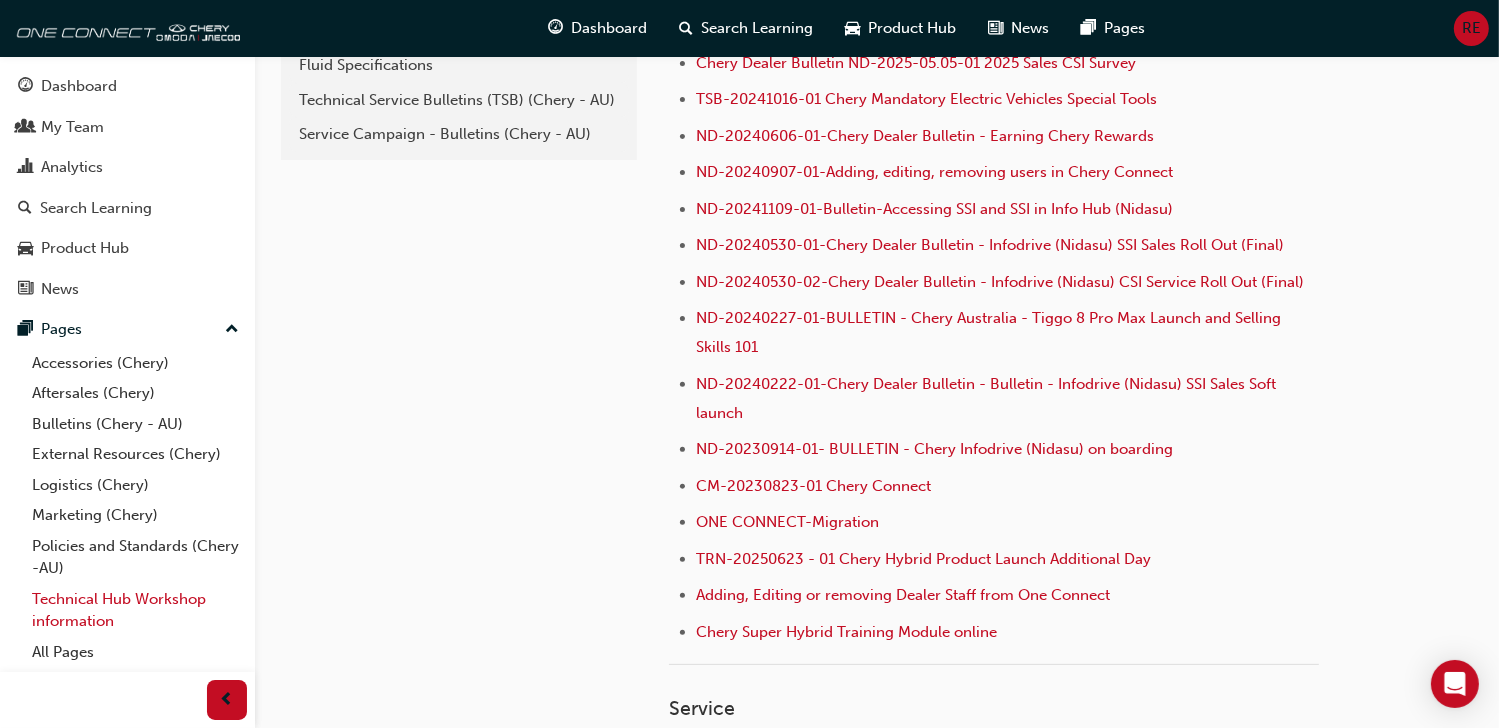 click on "Technical Hub Workshop information" at bounding box center (135, 610) 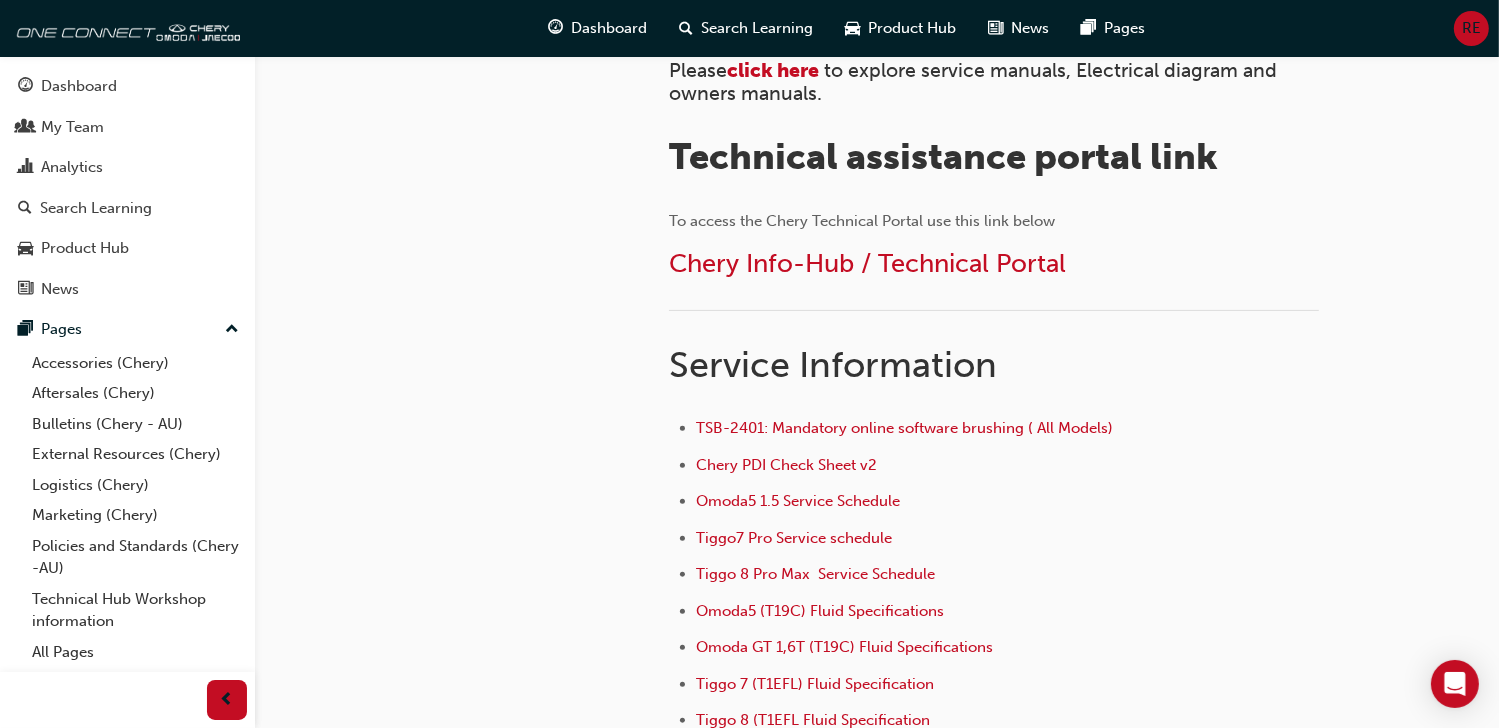 scroll, scrollTop: 566, scrollLeft: 0, axis: vertical 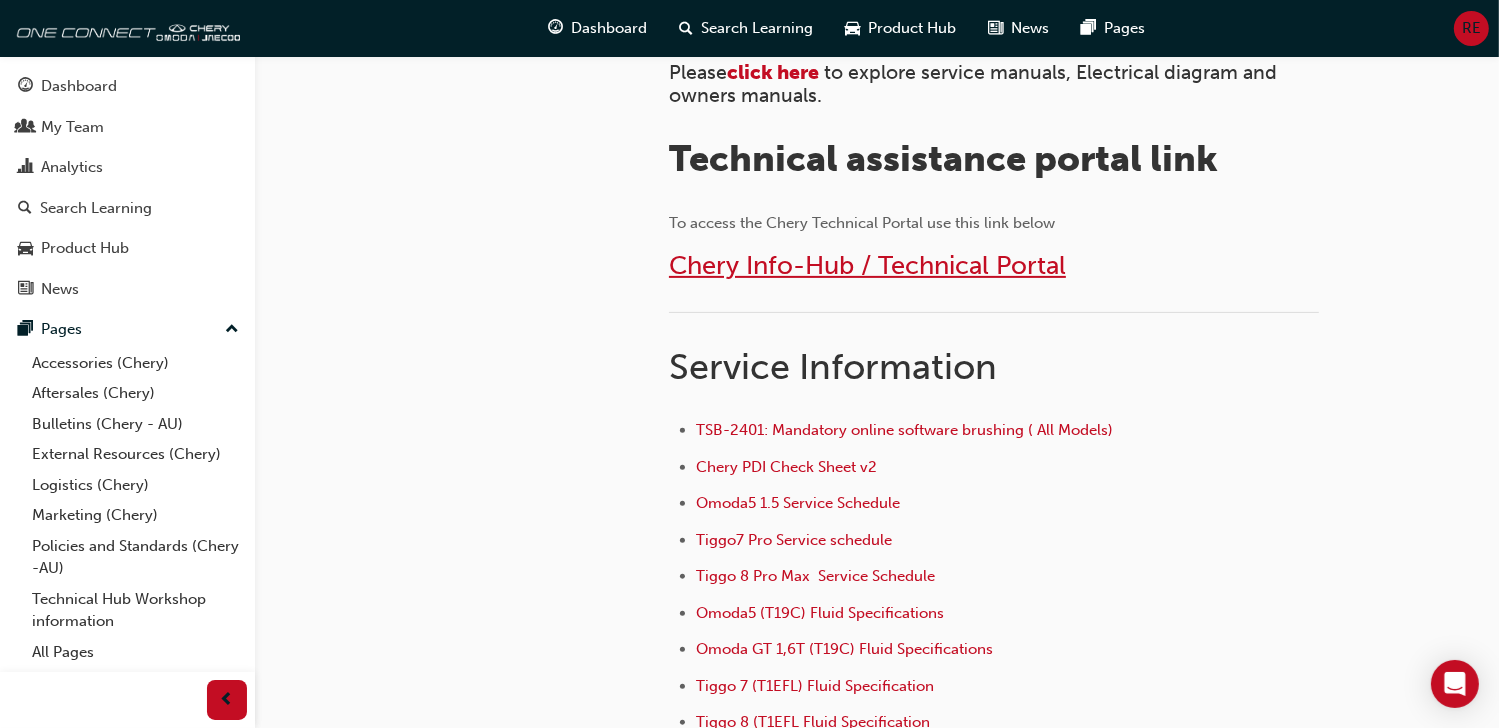 click on "Chery Info-Hub / Technical Portal" at bounding box center [867, 265] 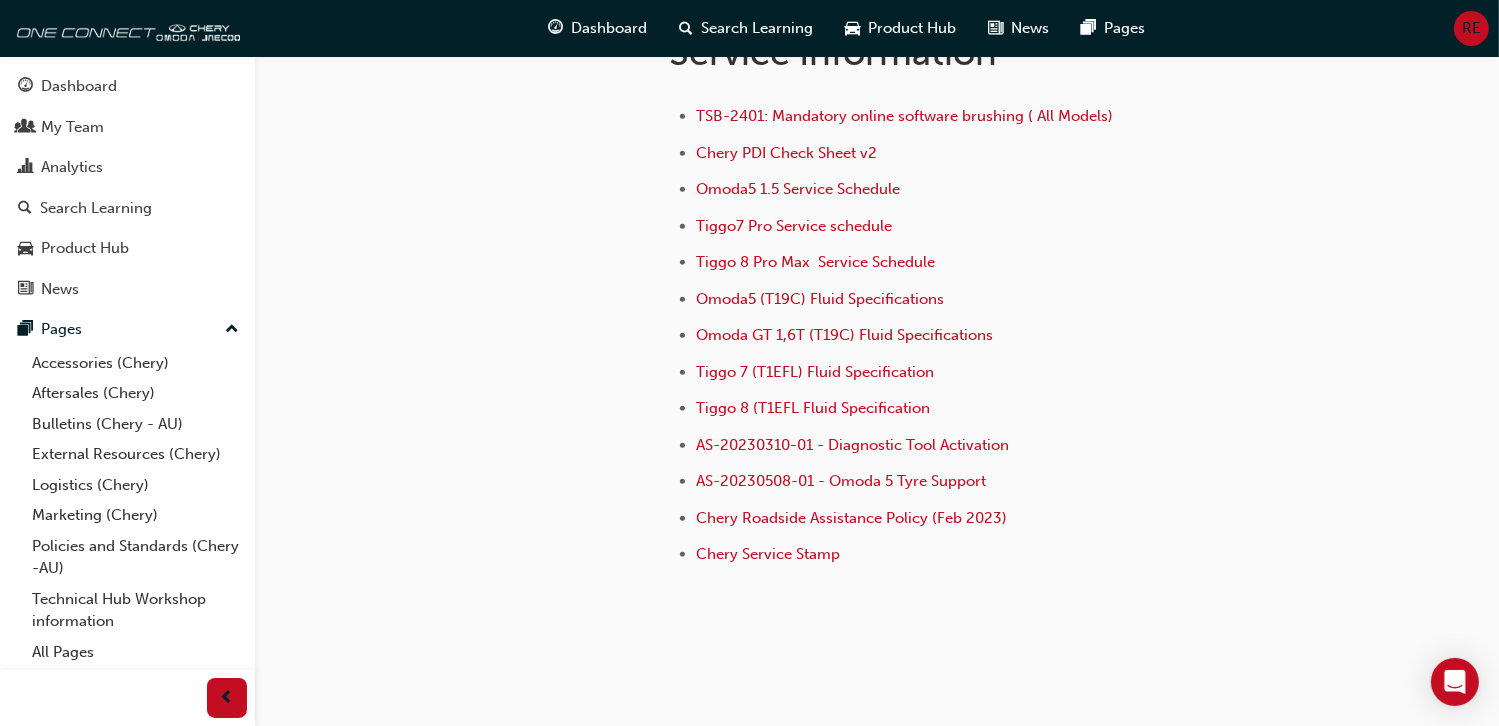 scroll, scrollTop: 900, scrollLeft: 0, axis: vertical 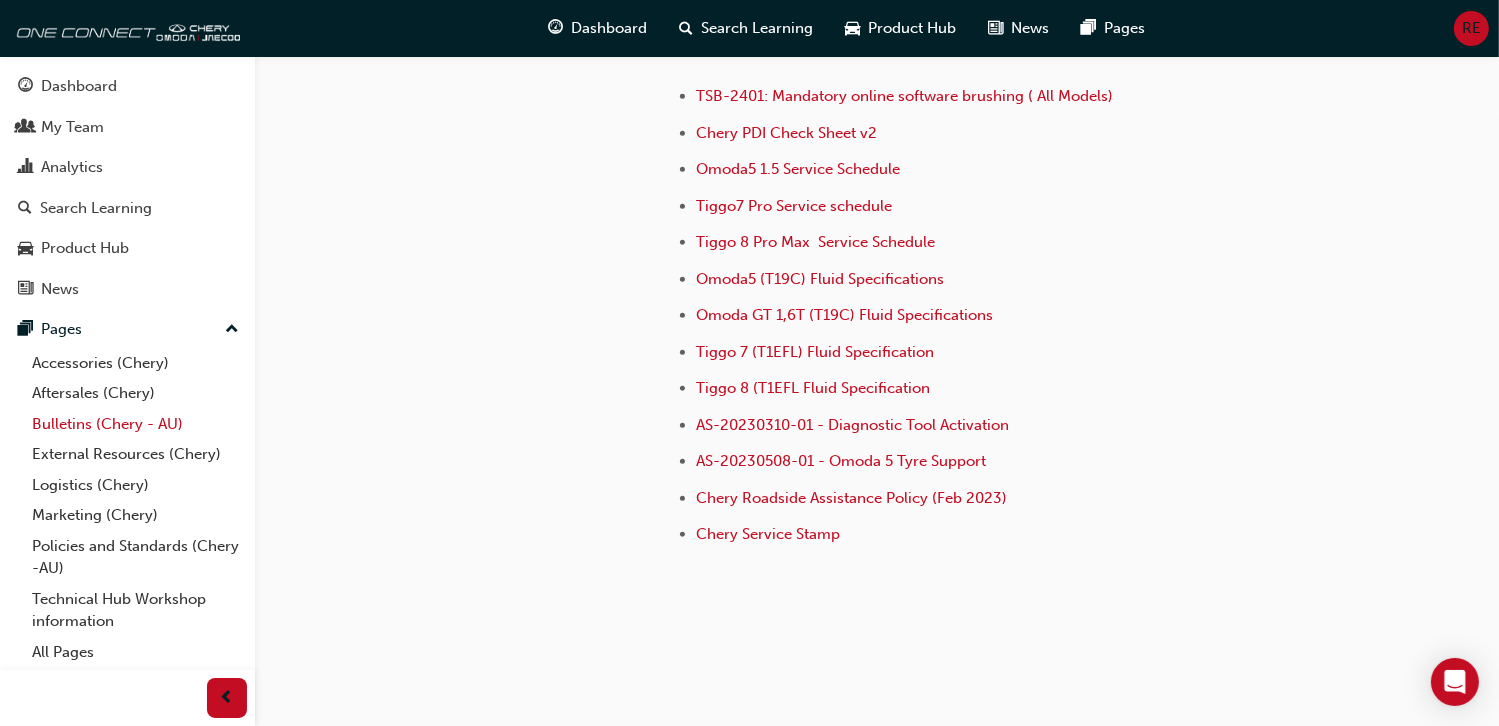 click on "Bulletins (Chery - AU)" at bounding box center [135, 424] 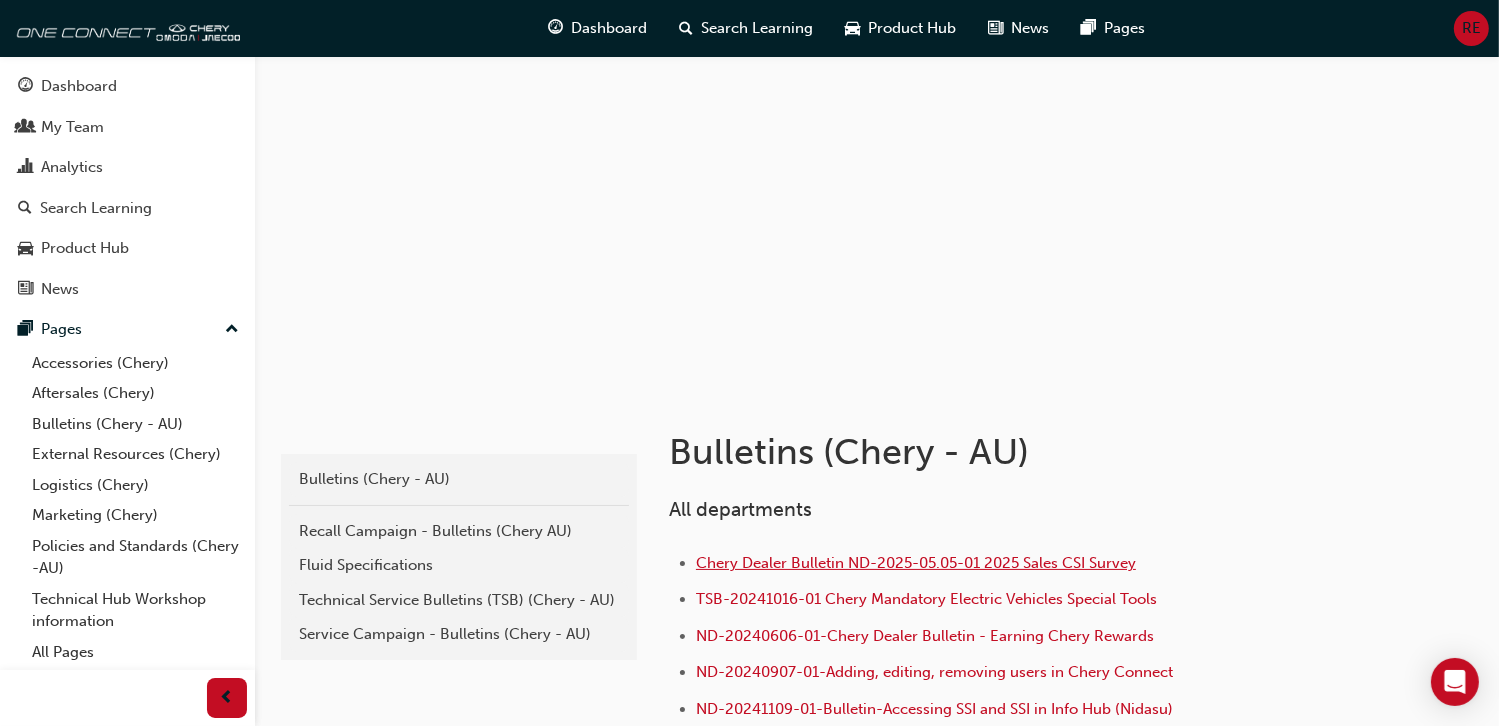 scroll, scrollTop: 100, scrollLeft: 0, axis: vertical 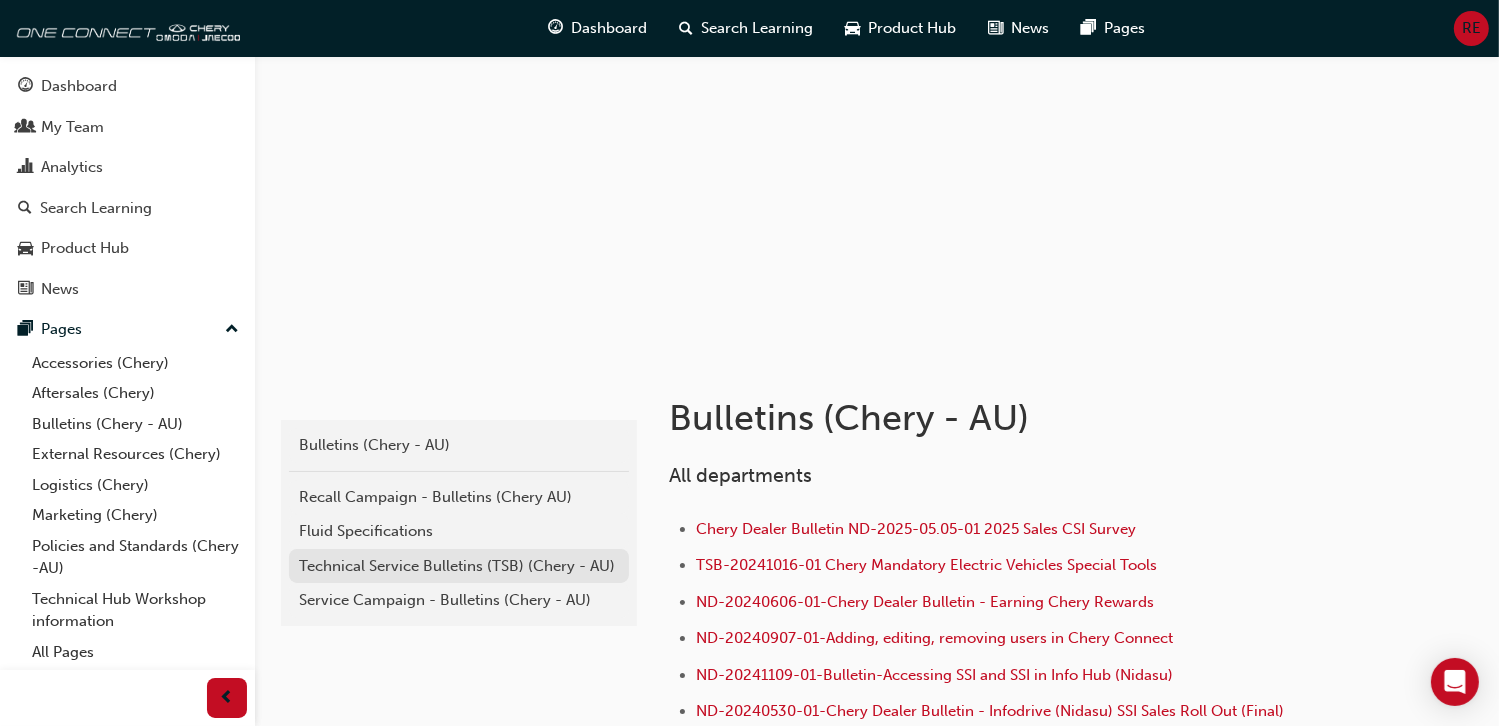 click on "Technical Service Bulletins (TSB) (Chery - AU)" at bounding box center [459, 566] 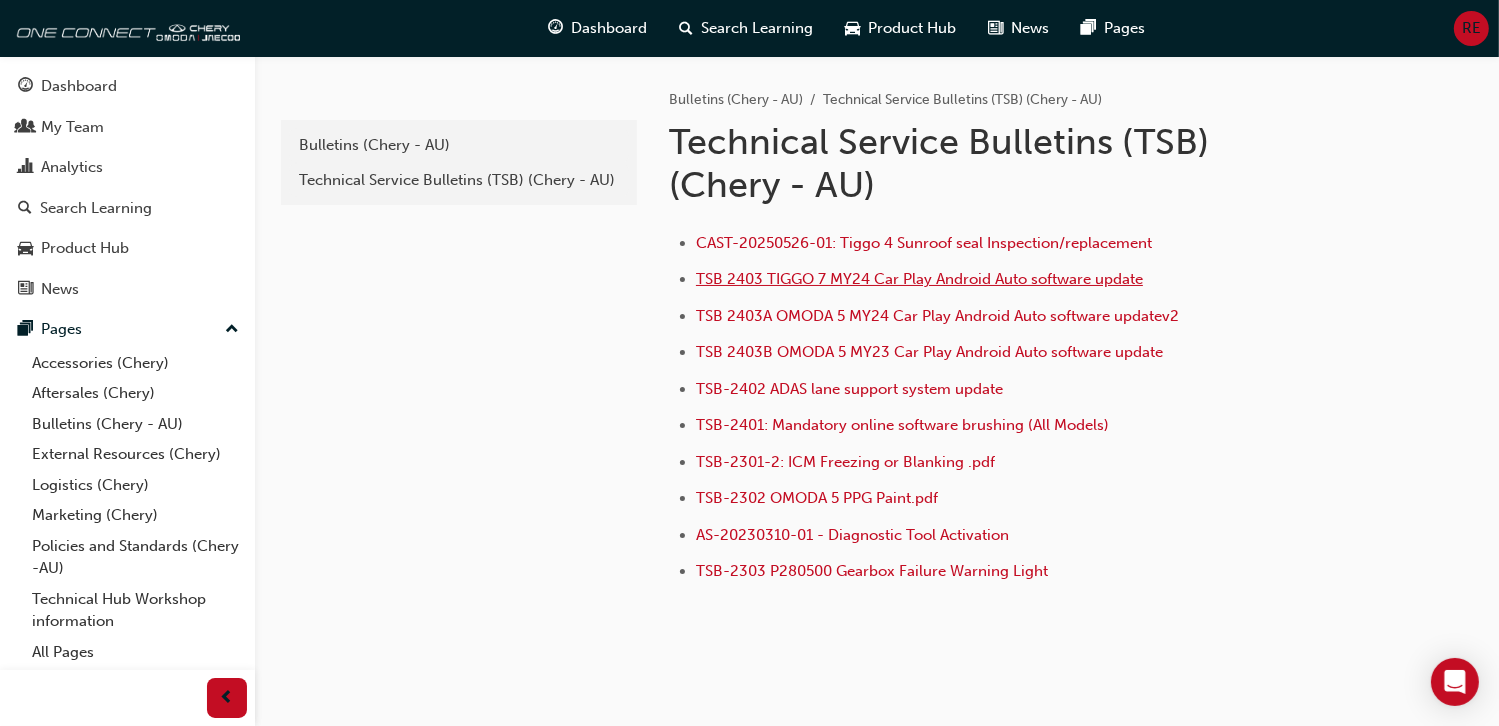 click on "TSB 2403 TIGGO 7 MY24 Car Play Android Auto software update" at bounding box center [919, 279] 